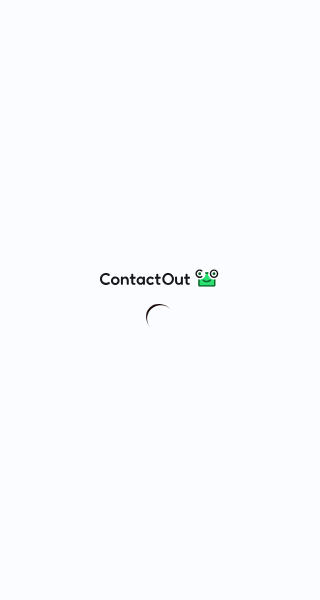 scroll, scrollTop: 0, scrollLeft: 0, axis: both 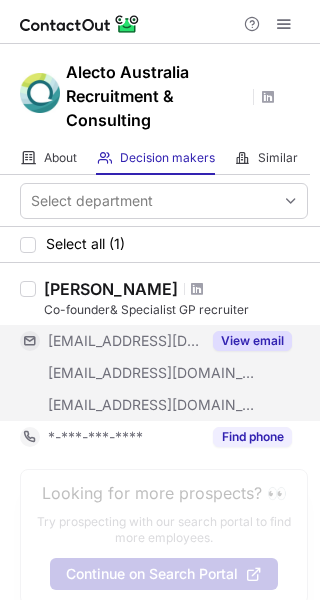 click on "View email" at bounding box center [252, 341] 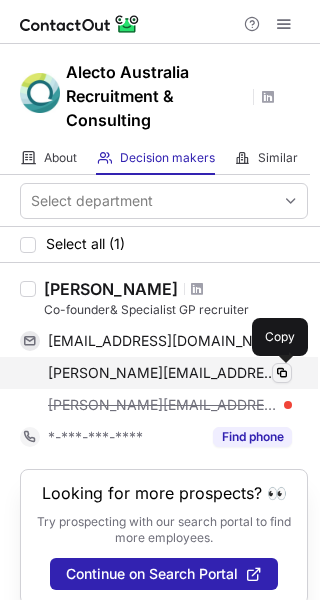 click at bounding box center (282, 373) 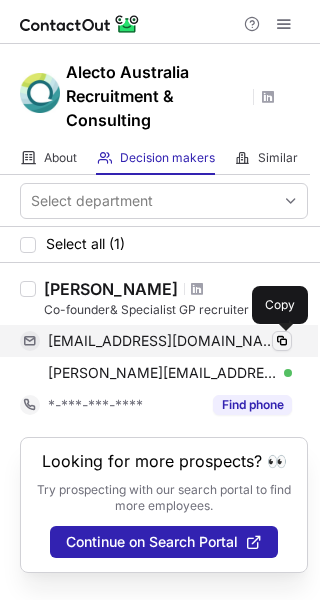 click at bounding box center (282, 341) 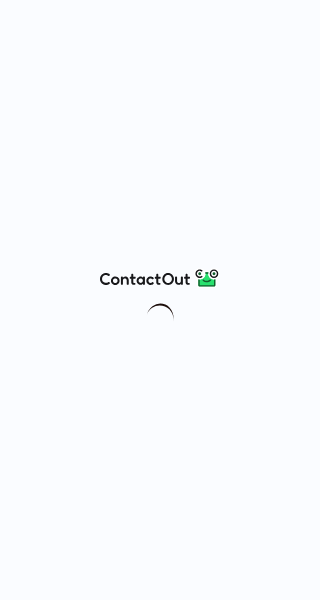scroll, scrollTop: 0, scrollLeft: 0, axis: both 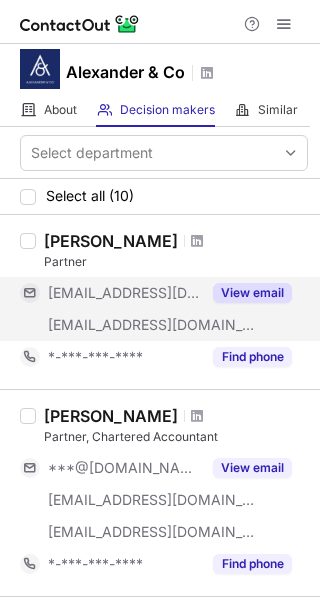 click on "View email" at bounding box center (252, 293) 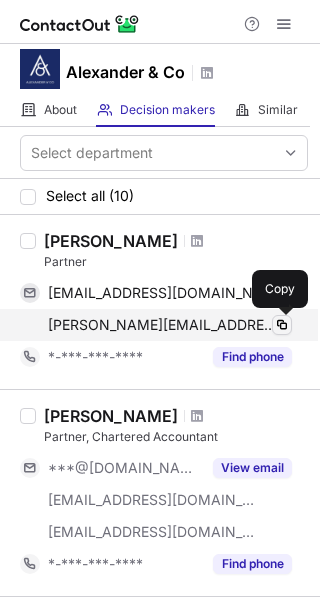 click at bounding box center (282, 325) 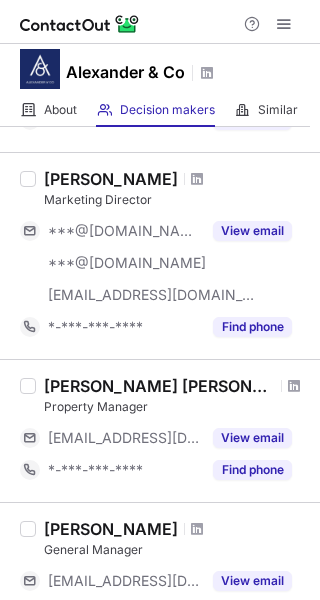 scroll, scrollTop: 1300, scrollLeft: 0, axis: vertical 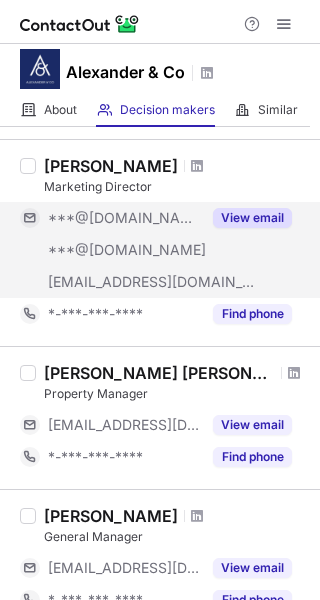 click on "View email" at bounding box center (252, 218) 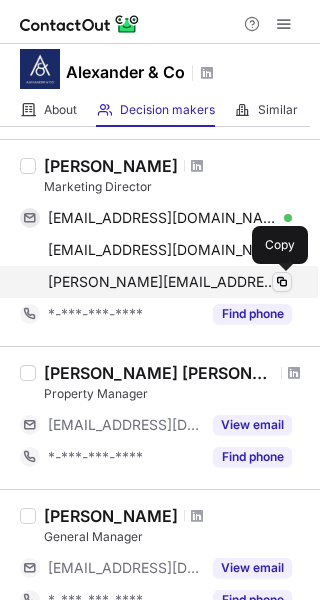 click at bounding box center [282, 282] 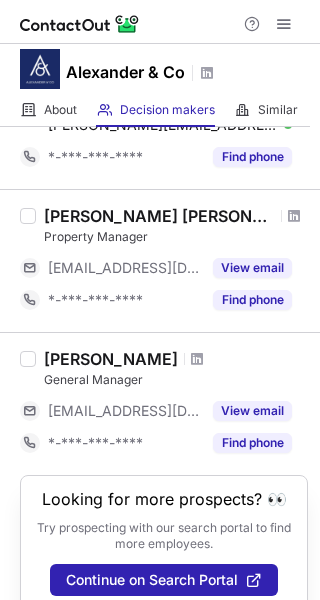 scroll, scrollTop: 1481, scrollLeft: 0, axis: vertical 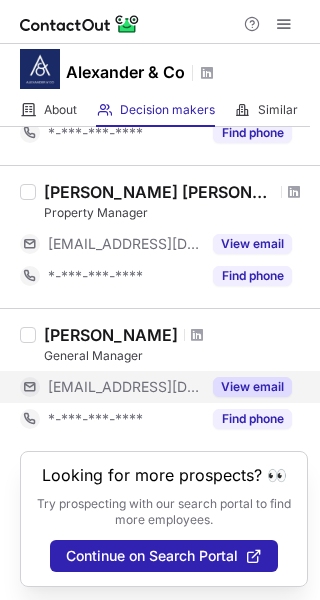 click on "View email" at bounding box center (252, 387) 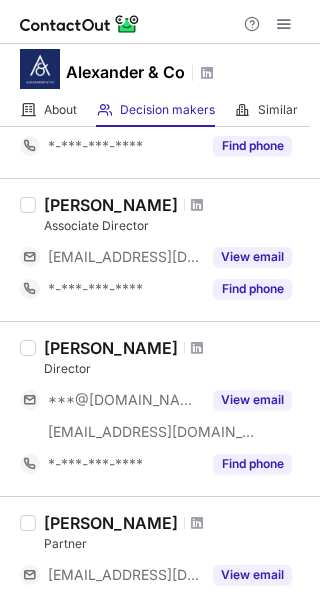 scroll, scrollTop: 581, scrollLeft: 0, axis: vertical 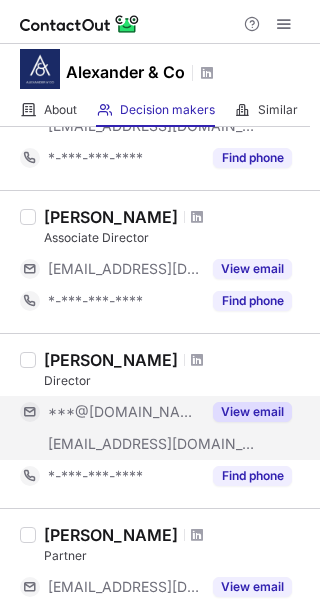 click on "View email" at bounding box center [252, 412] 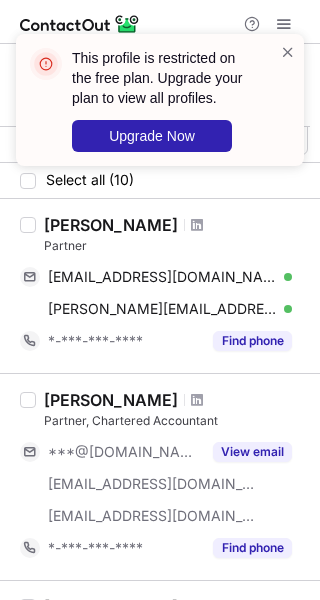 scroll, scrollTop: 0, scrollLeft: 0, axis: both 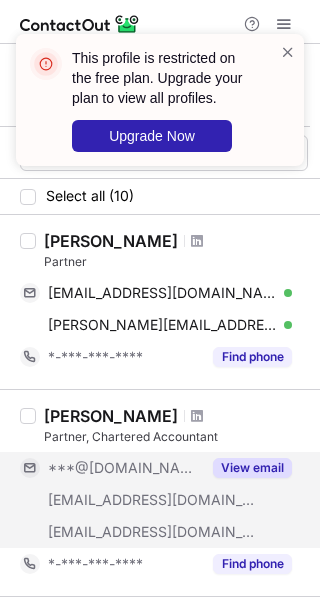 click on "View email" at bounding box center (252, 468) 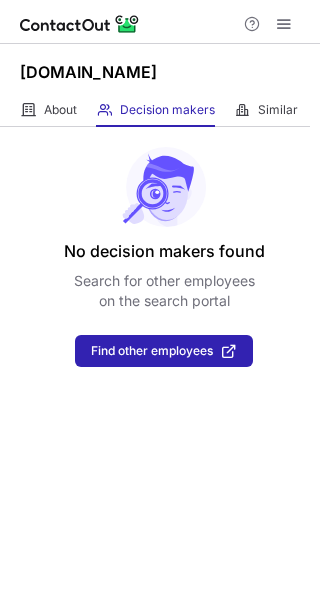 scroll, scrollTop: 0, scrollLeft: 0, axis: both 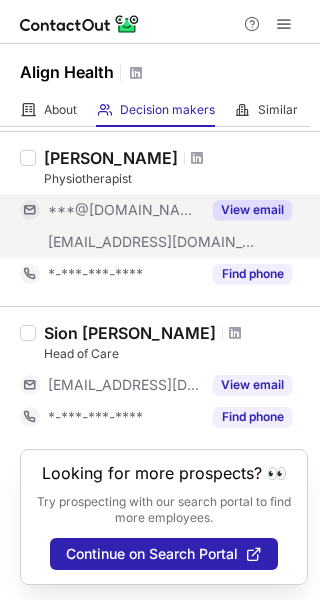 click on "View email" at bounding box center (252, 210) 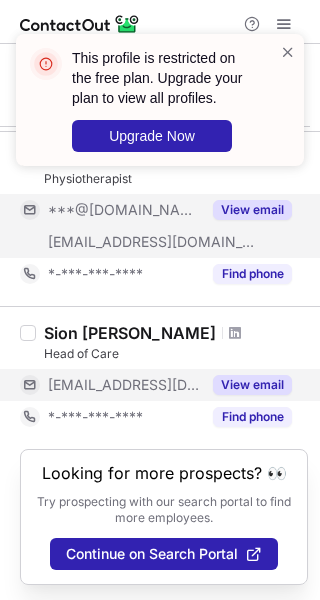 click on "View email" at bounding box center [252, 385] 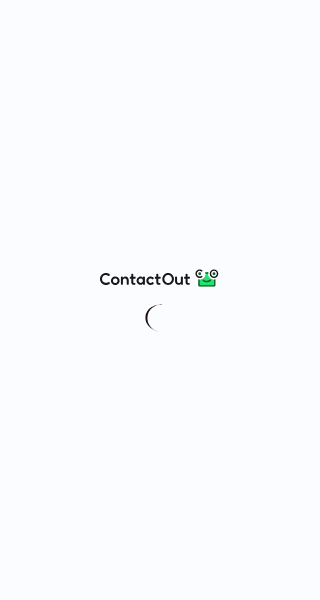 scroll, scrollTop: 0, scrollLeft: 0, axis: both 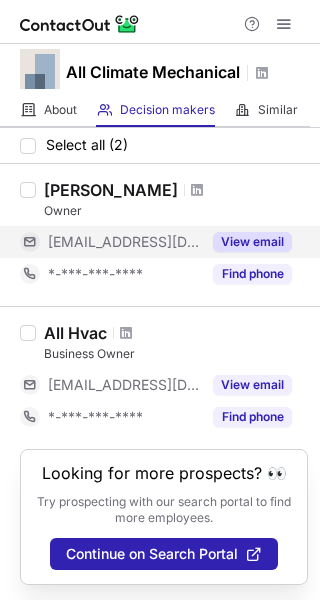 click on "View email" at bounding box center [252, 242] 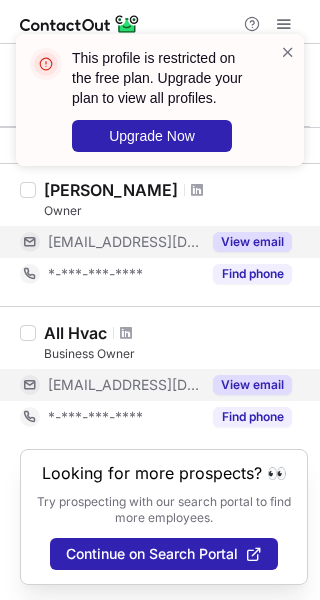 click on "View email" at bounding box center [252, 385] 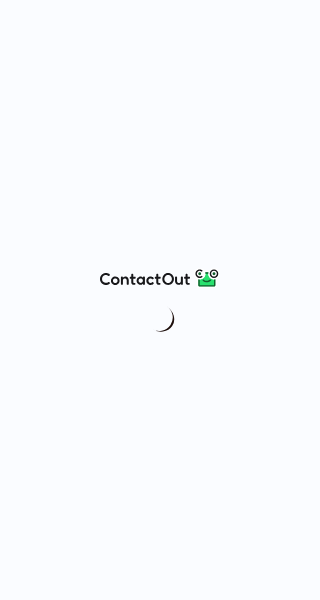 scroll, scrollTop: 0, scrollLeft: 0, axis: both 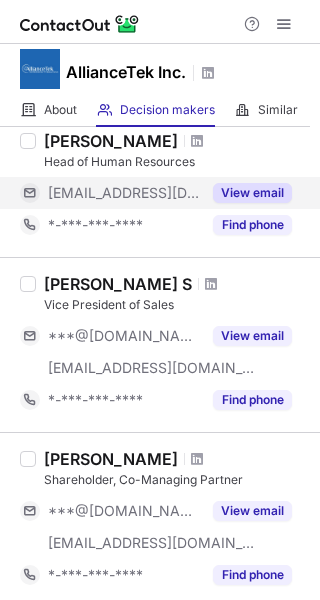 click on "View email" at bounding box center [252, 193] 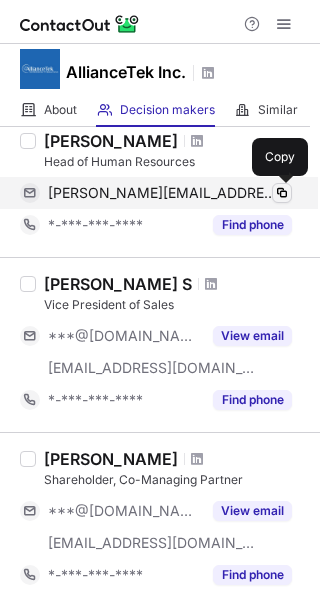 click at bounding box center [282, 193] 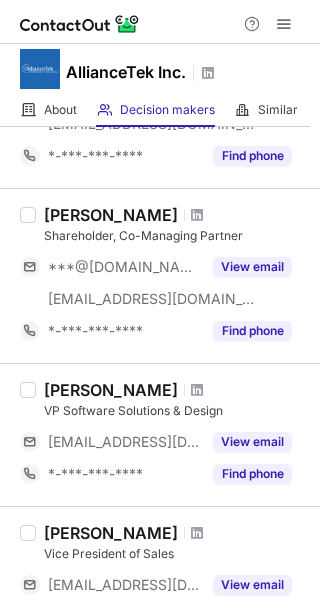 scroll, scrollTop: 244, scrollLeft: 0, axis: vertical 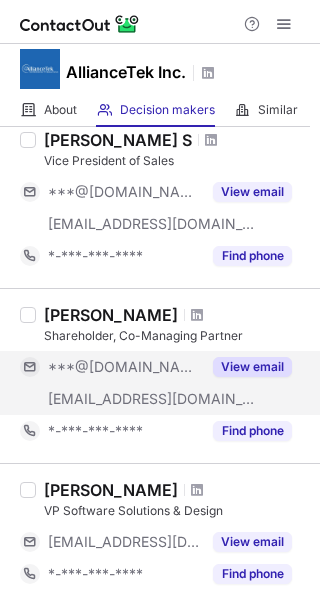 click on "View email" at bounding box center [252, 367] 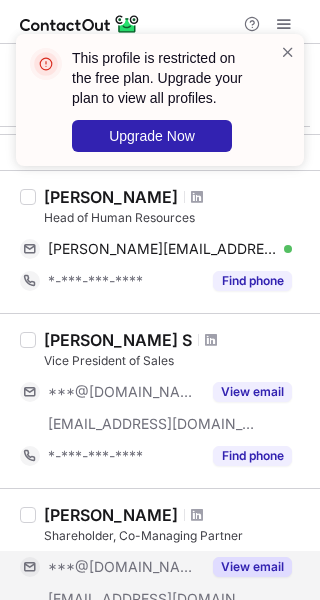 scroll, scrollTop: 0, scrollLeft: 0, axis: both 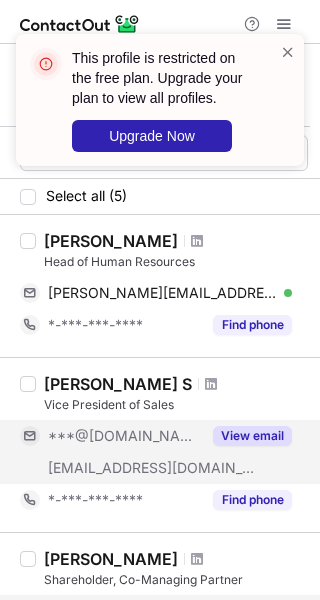 click on "View email" at bounding box center (252, 436) 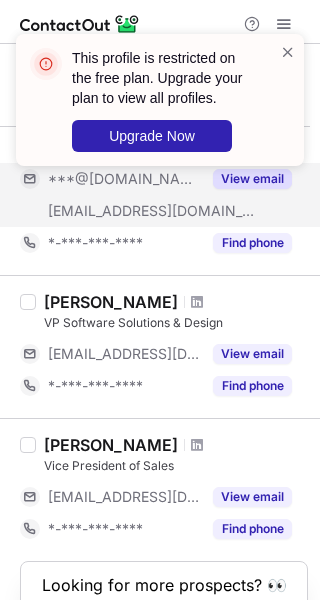 scroll, scrollTop: 500, scrollLeft: 0, axis: vertical 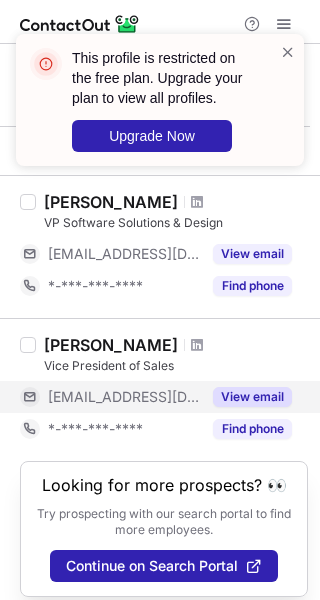 click on "View email" at bounding box center (252, 397) 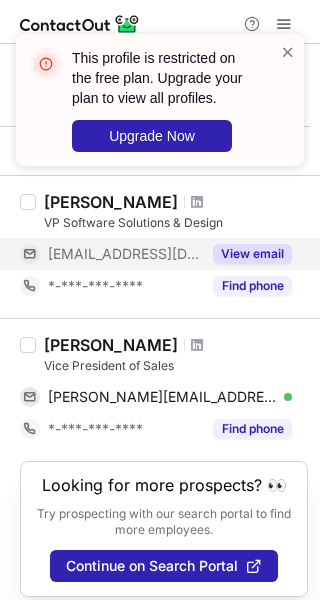 click on "View email" at bounding box center (252, 254) 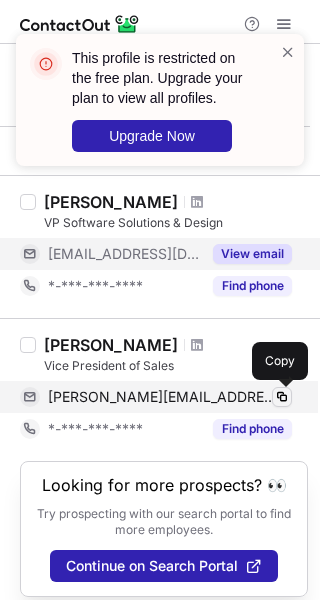 click at bounding box center [282, 397] 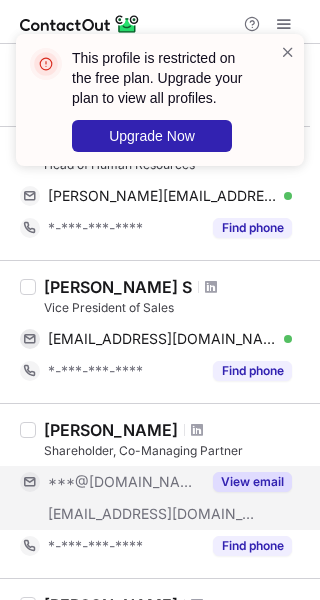 scroll, scrollTop: 0, scrollLeft: 0, axis: both 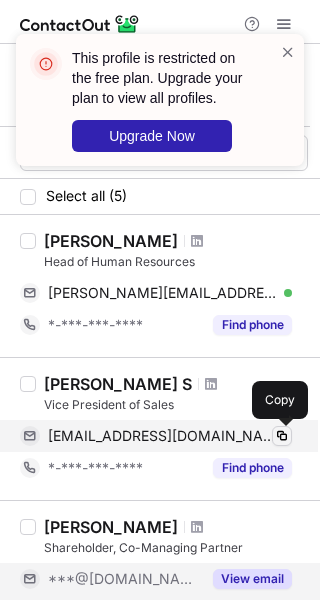 click at bounding box center [282, 436] 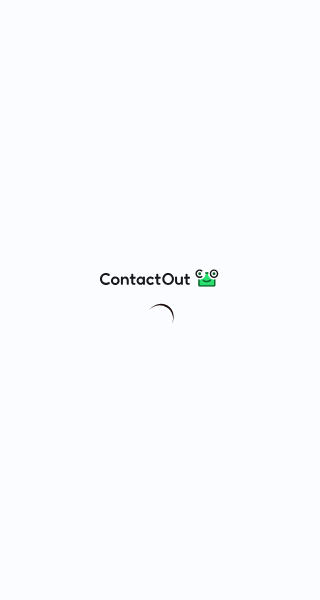 scroll, scrollTop: 0, scrollLeft: 0, axis: both 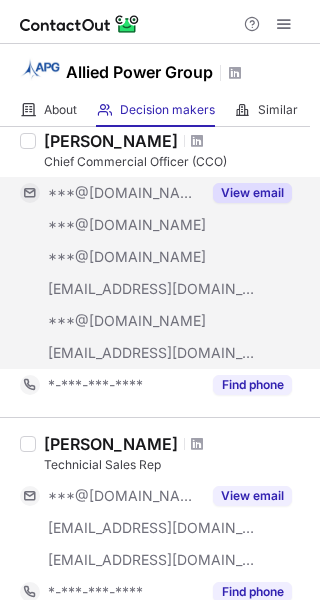 click on "View email" at bounding box center (252, 193) 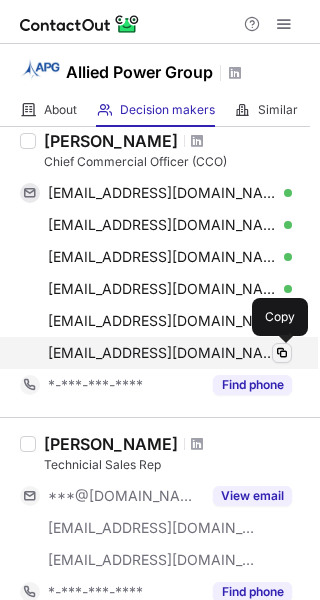 click at bounding box center [282, 353] 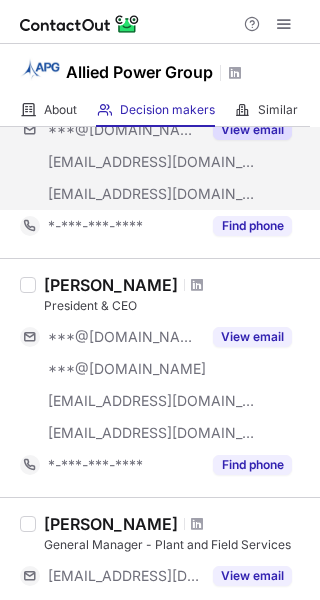 scroll, scrollTop: 500, scrollLeft: 0, axis: vertical 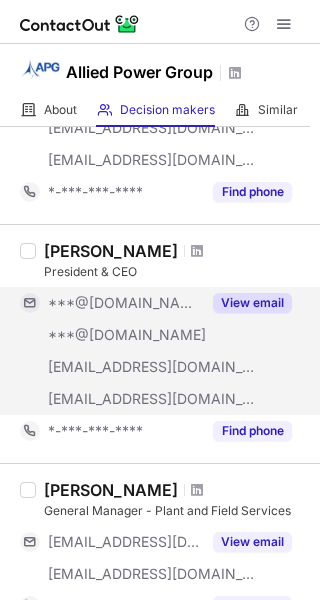 click on "View email" at bounding box center (252, 303) 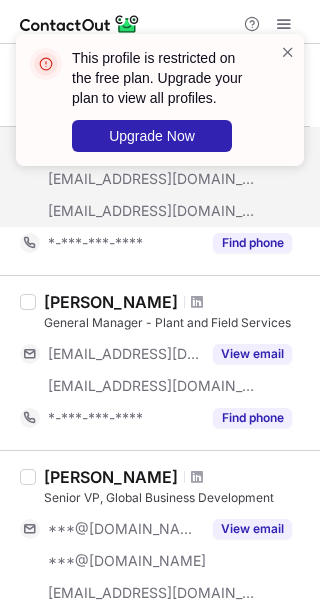 scroll, scrollTop: 700, scrollLeft: 0, axis: vertical 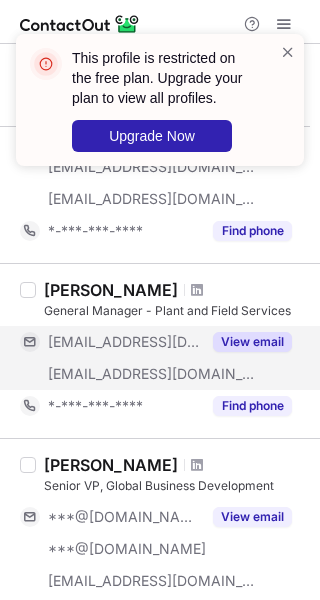 click on "View email" at bounding box center (252, 342) 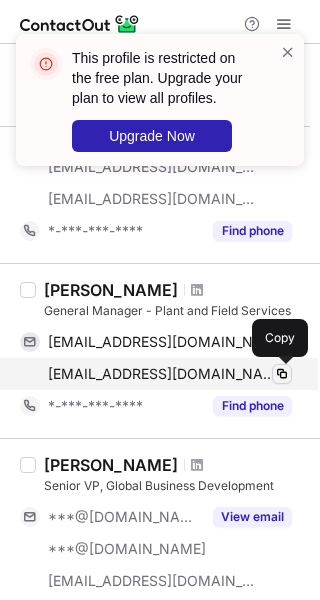click at bounding box center [282, 374] 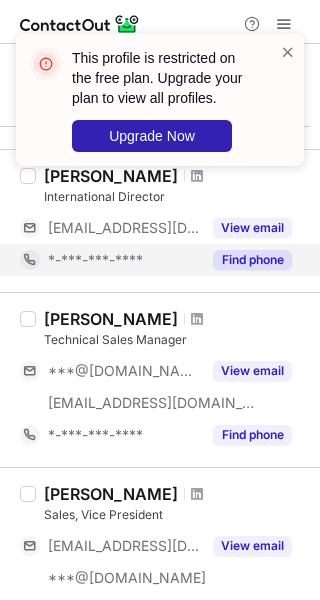 scroll, scrollTop: 1200, scrollLeft: 0, axis: vertical 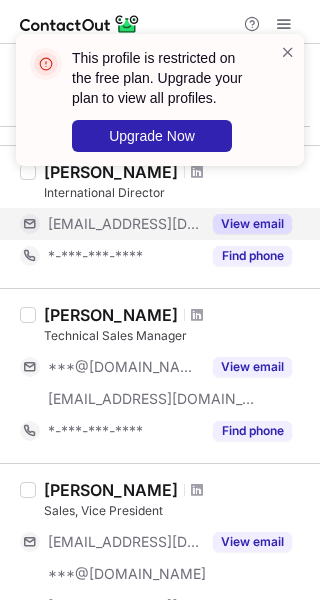 click on "View email" at bounding box center [252, 224] 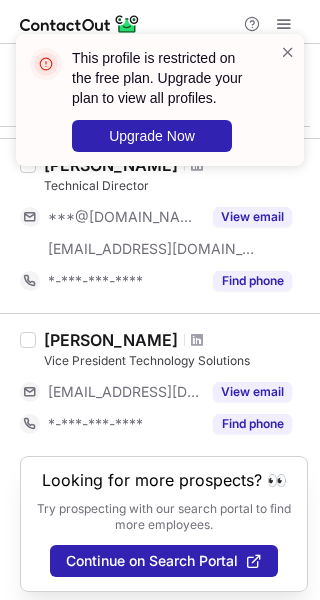scroll, scrollTop: 1737, scrollLeft: 0, axis: vertical 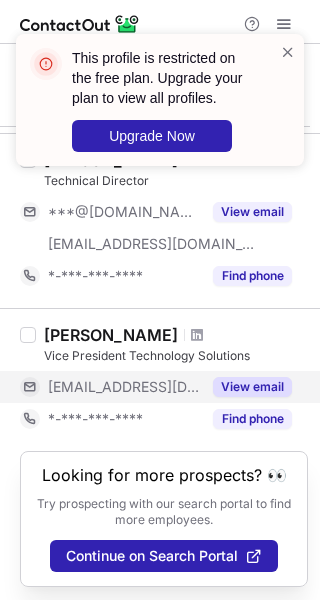 click on "View email" at bounding box center (252, 387) 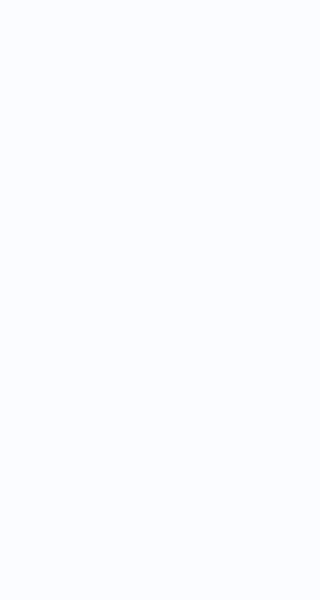 scroll, scrollTop: 0, scrollLeft: 0, axis: both 